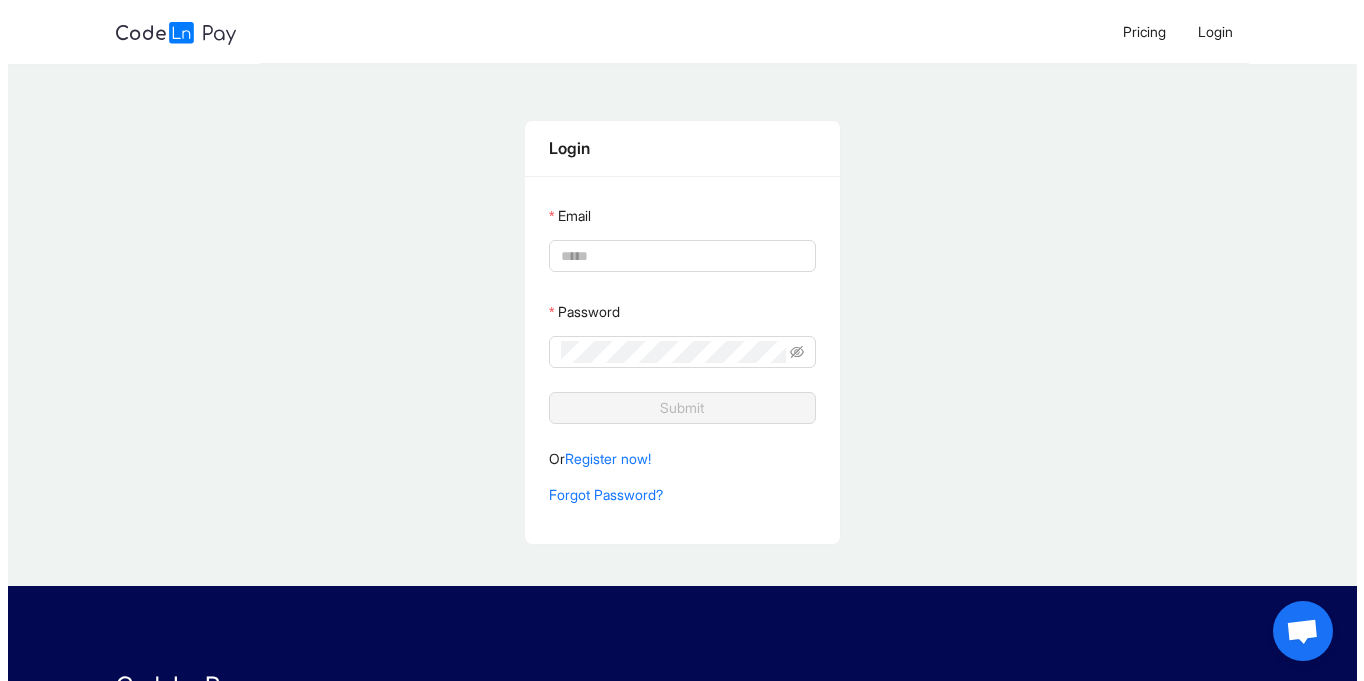 scroll, scrollTop: 0, scrollLeft: 0, axis: both 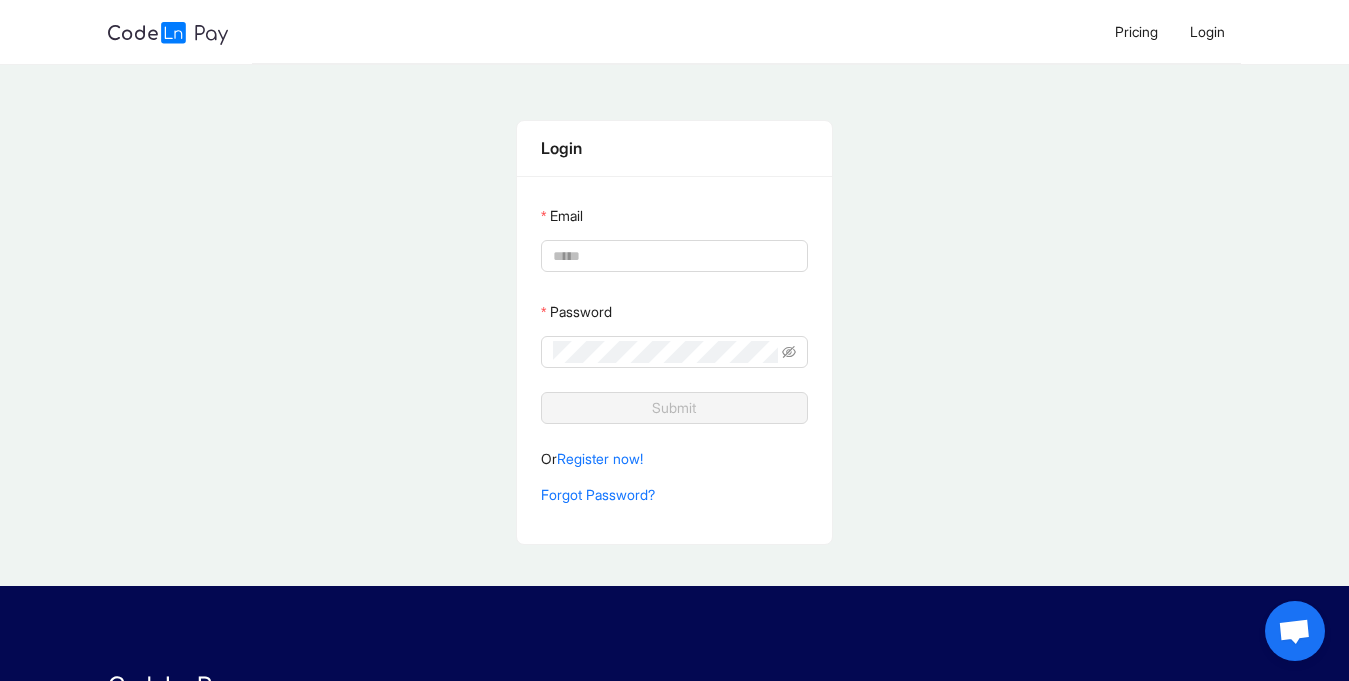 click on "Email" at bounding box center (672, 256) 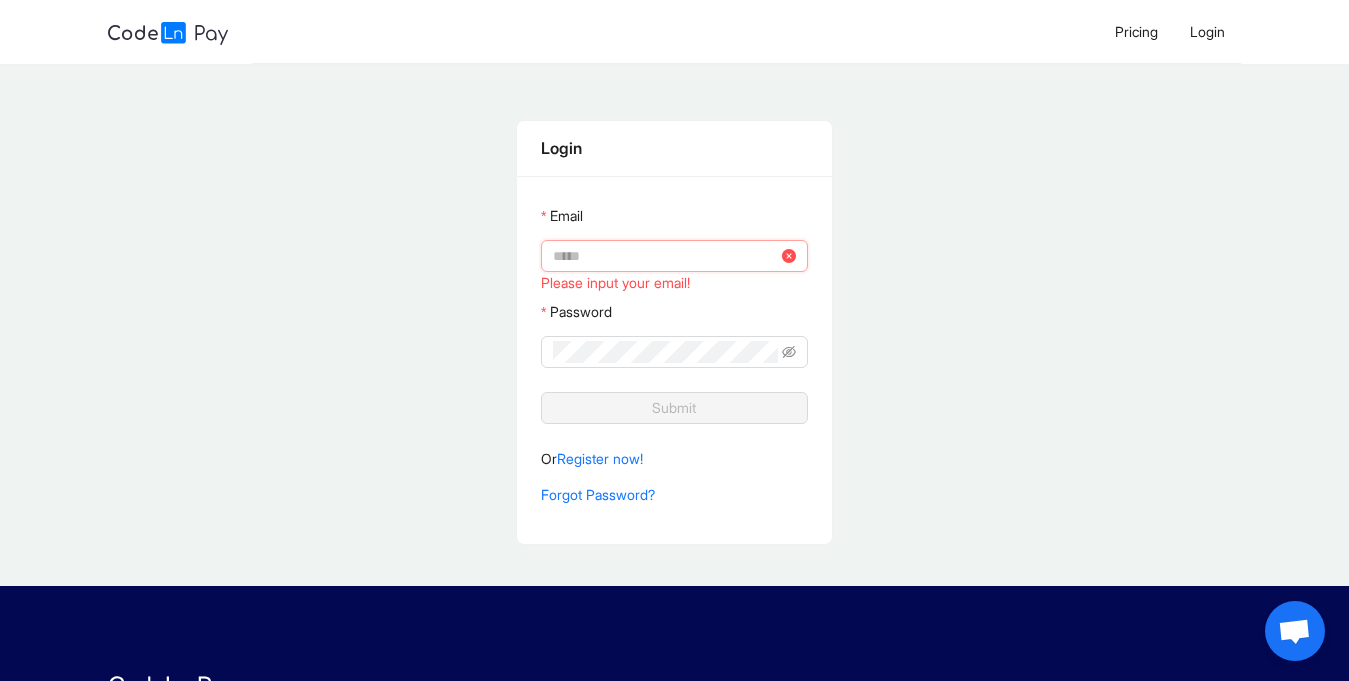type on "**********" 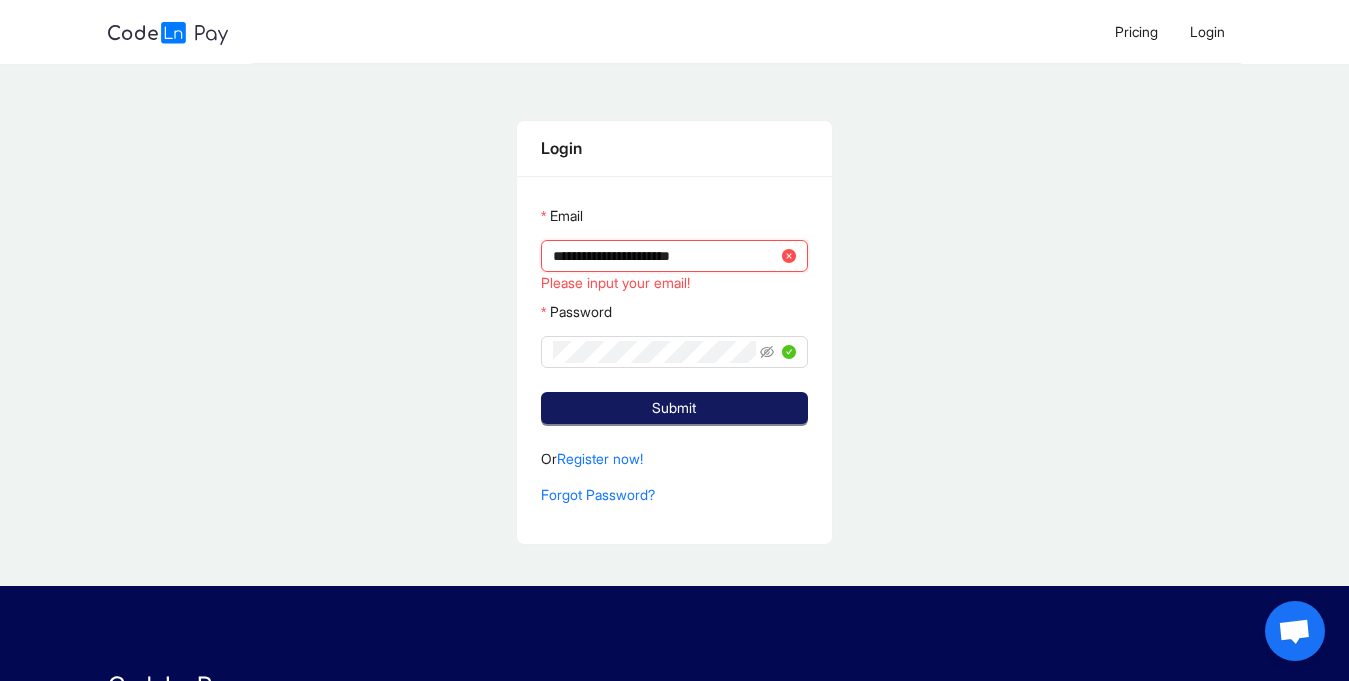 click on "Submit" 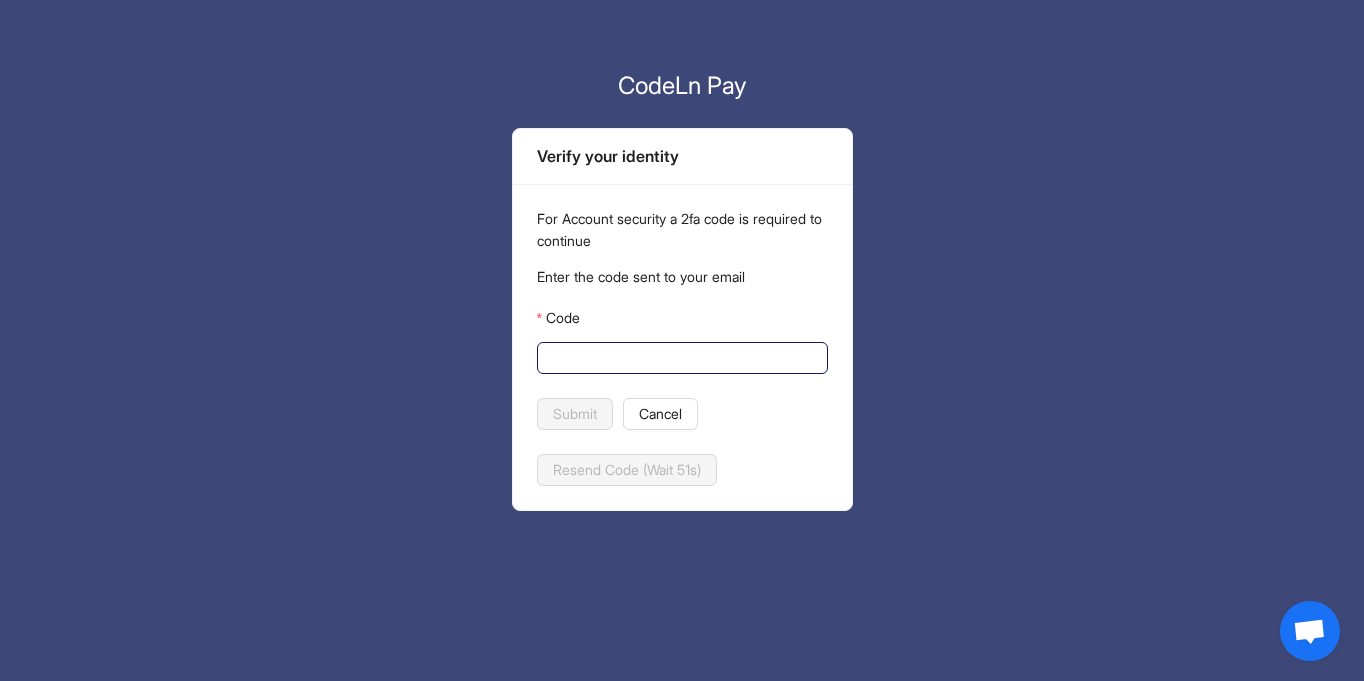 click on "Code" at bounding box center (680, 358) 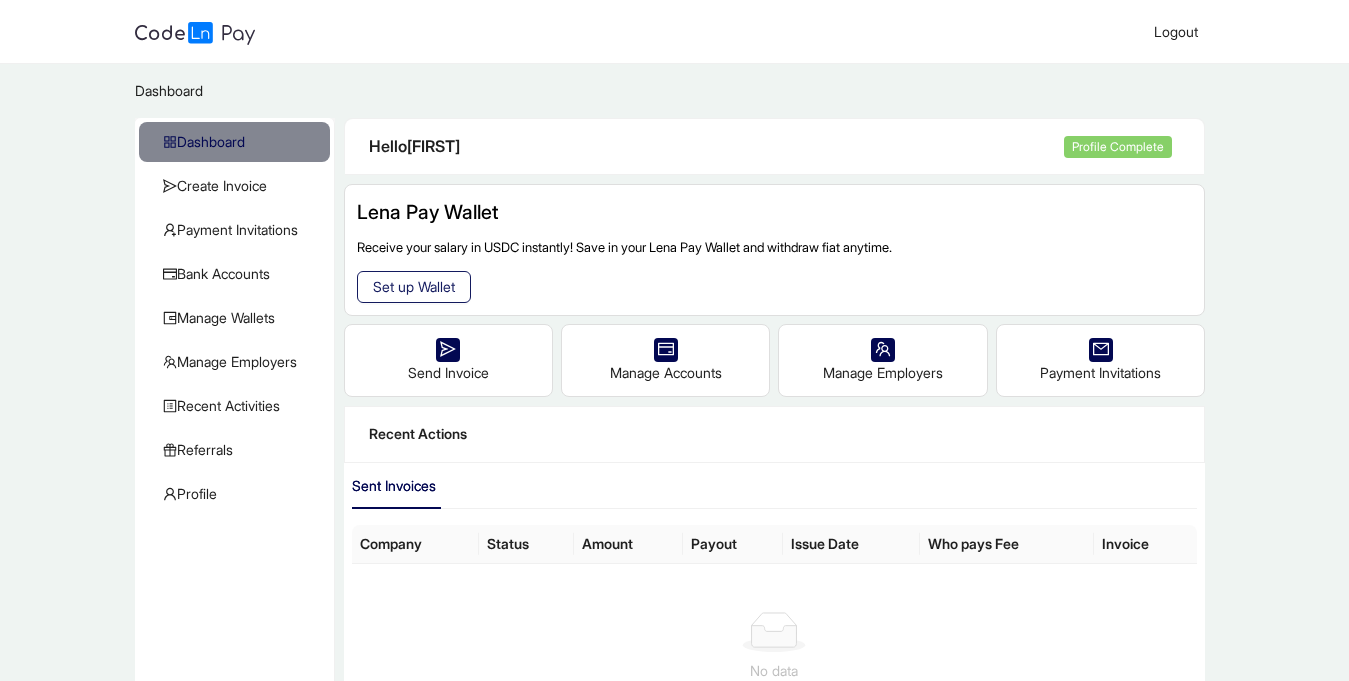 click on "Set up Wallet" 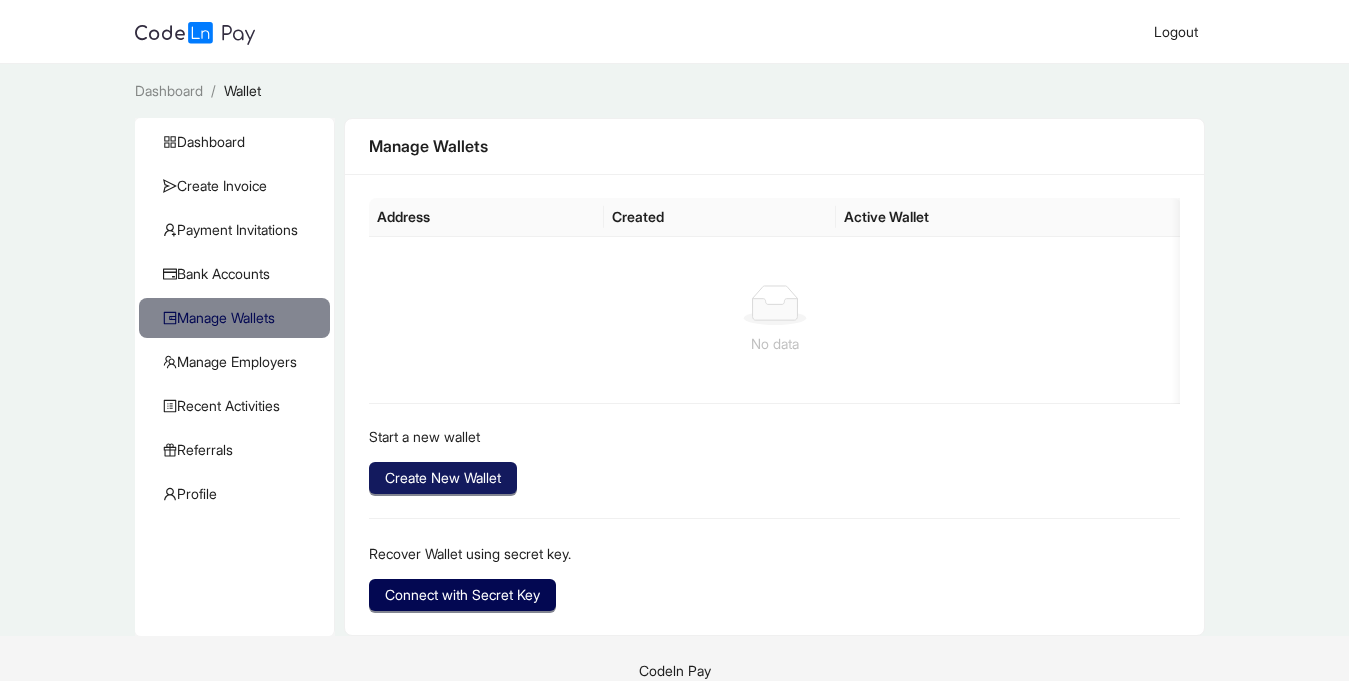 click on "Create New Wallet" 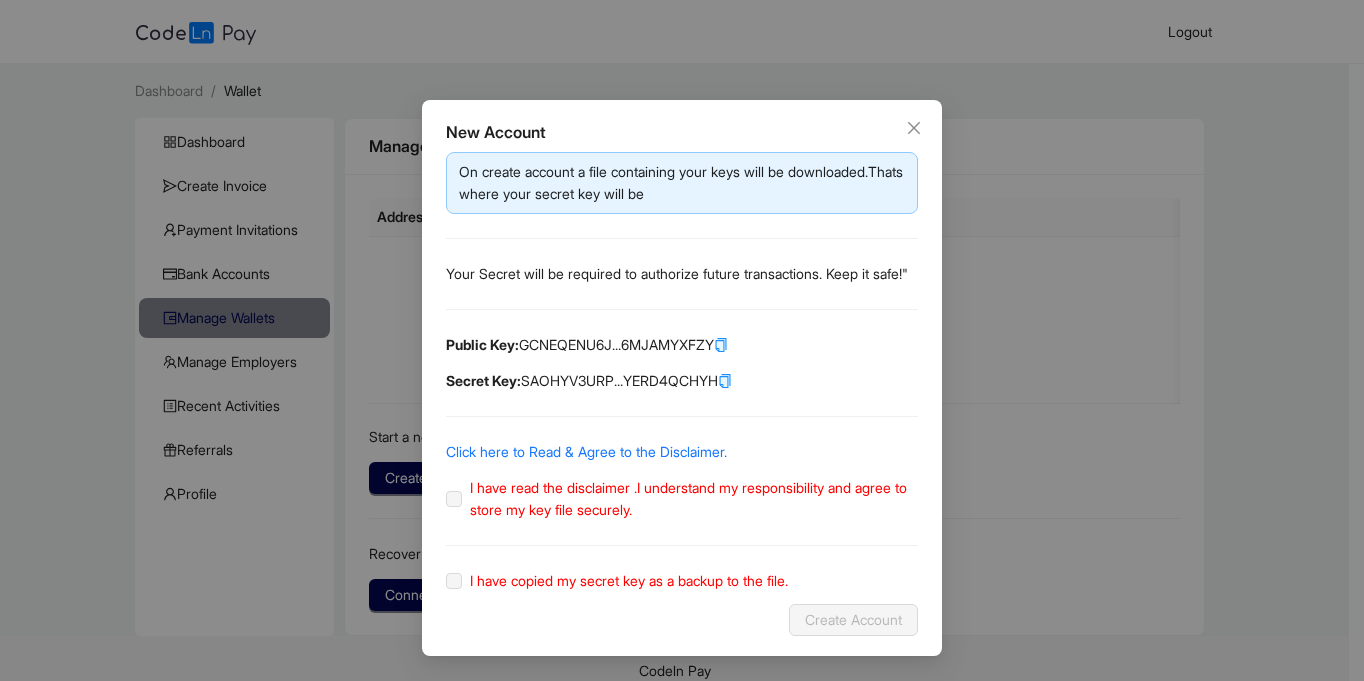 click 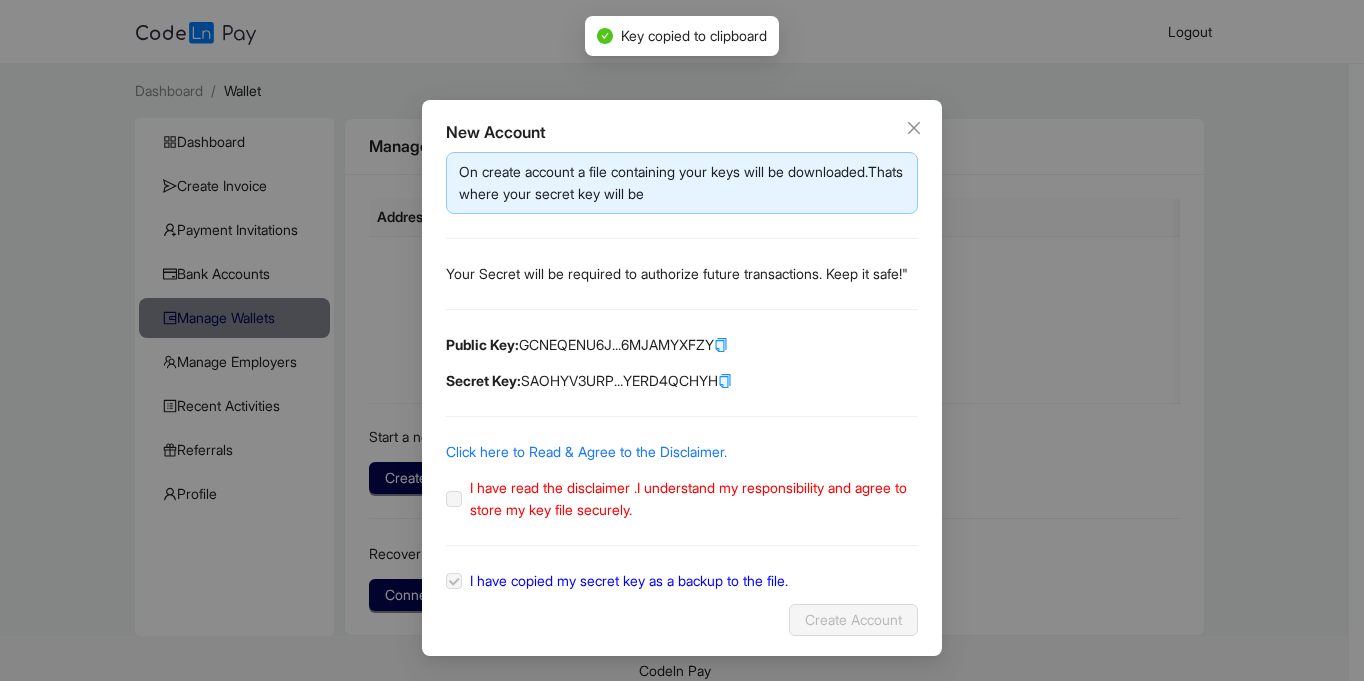 click 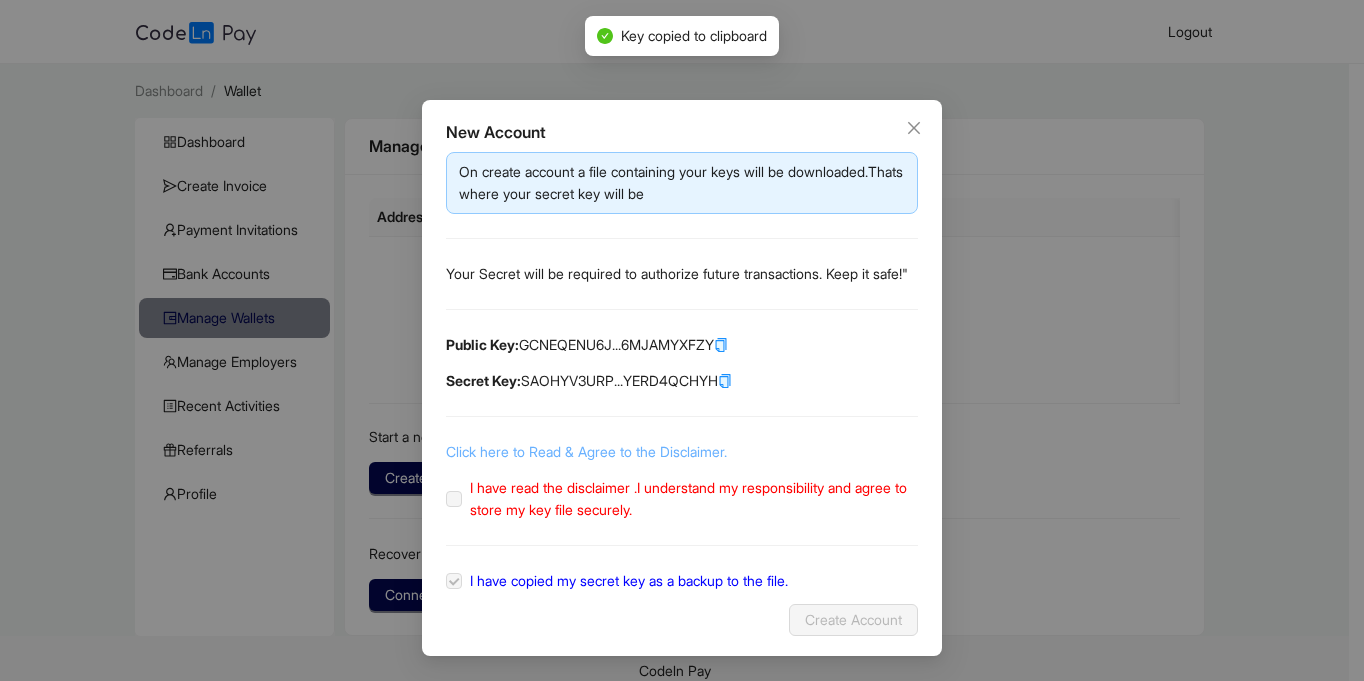 click on "Click here to Read & Agree to the Disclaimer." at bounding box center [586, 451] 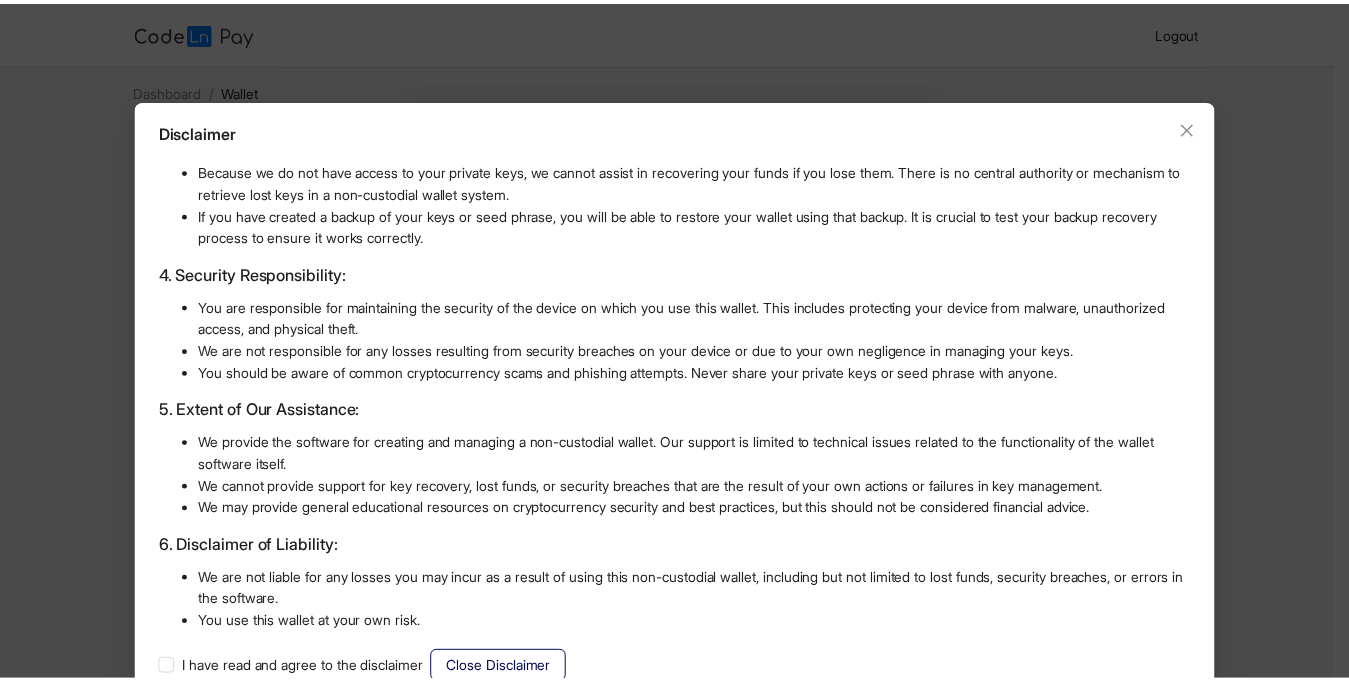 scroll, scrollTop: 487, scrollLeft: 0, axis: vertical 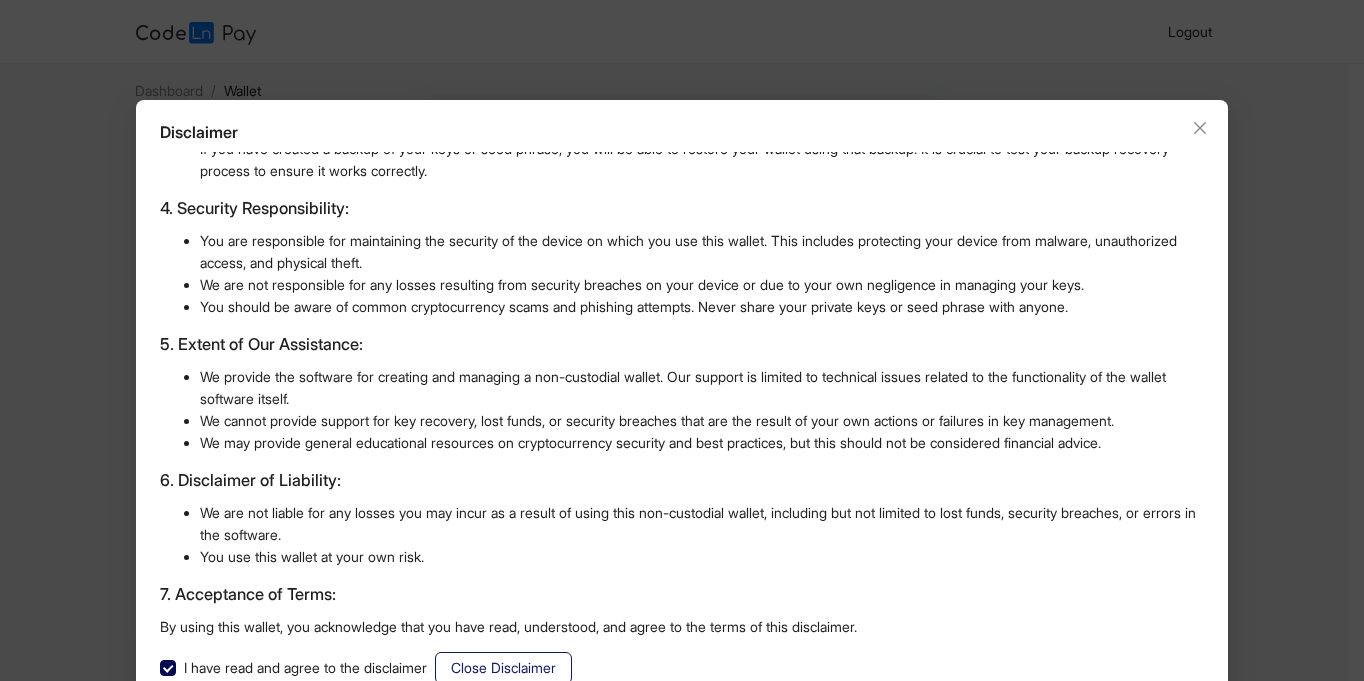 click on "Close Disclaimer" 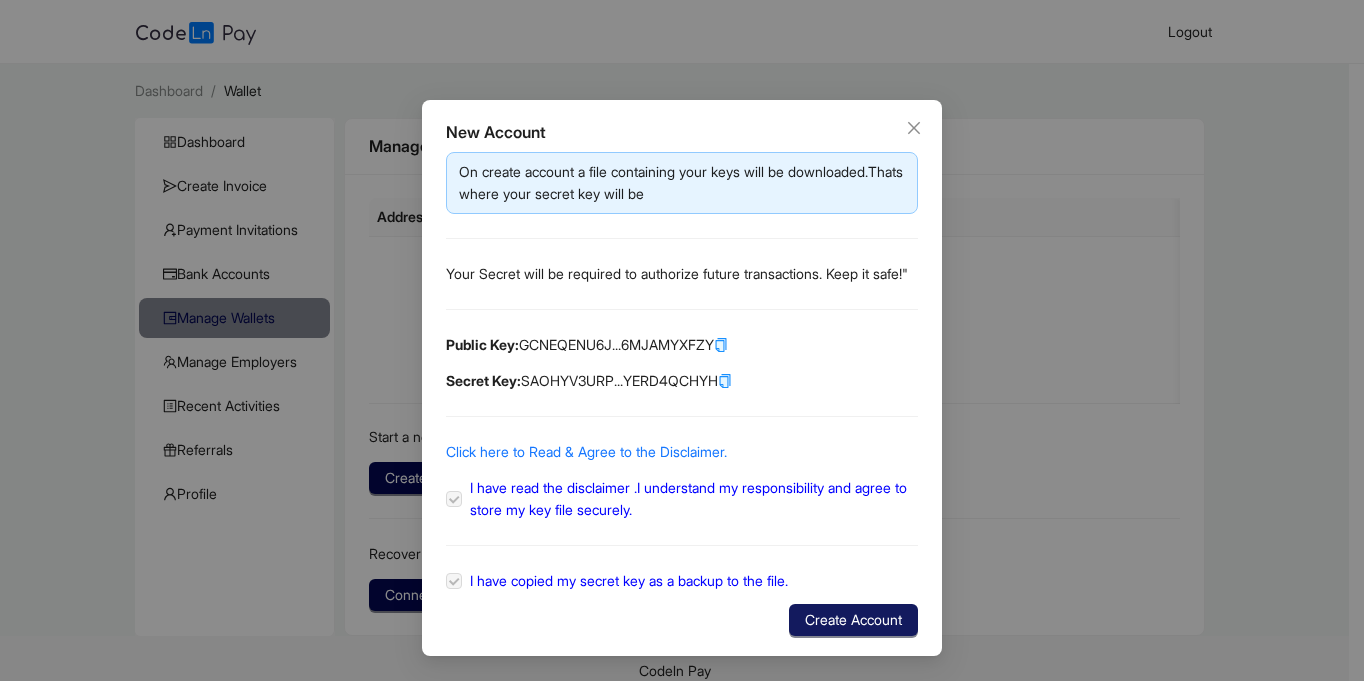 click on "Create Account" 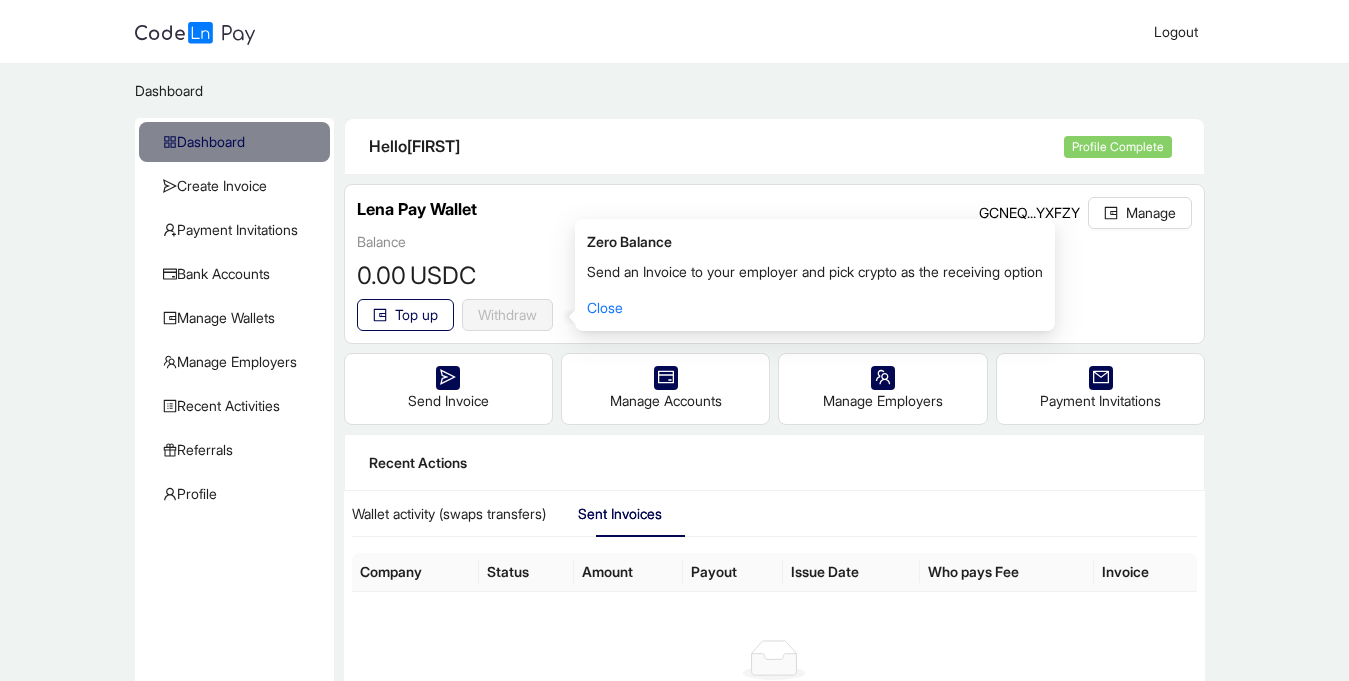 click on "Logout" at bounding box center (746, 31) 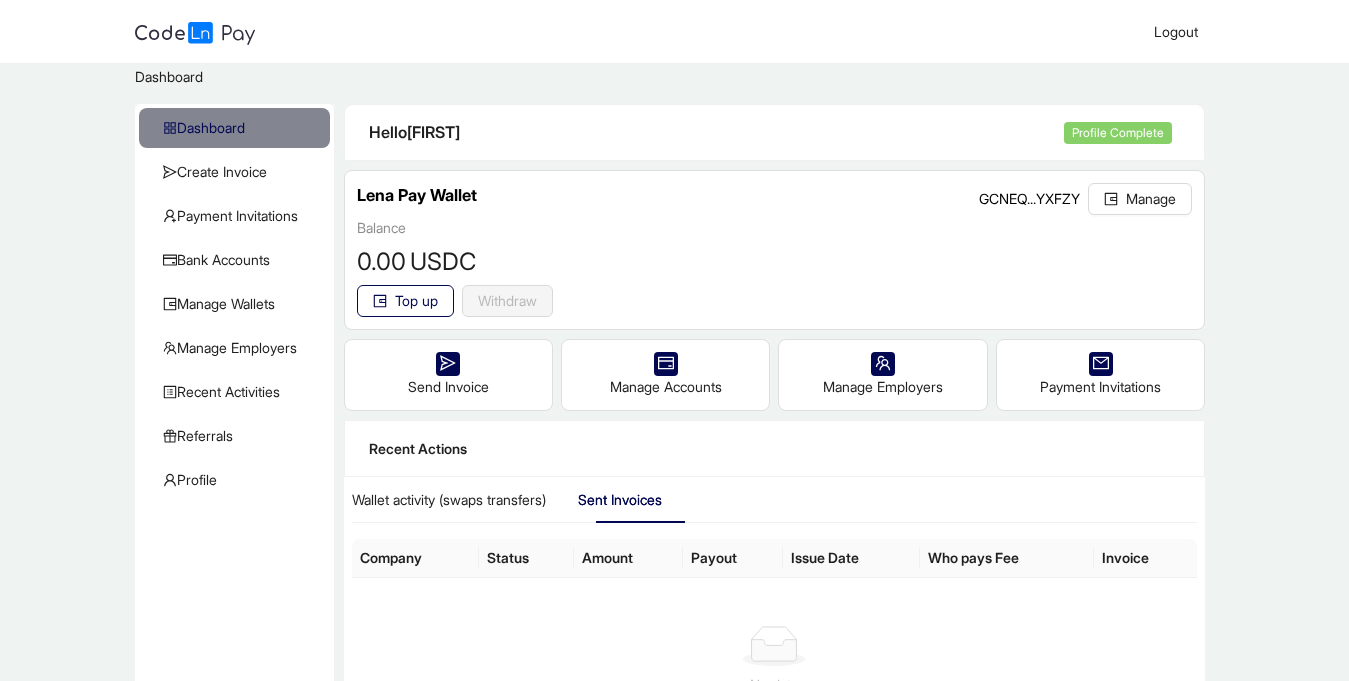 scroll, scrollTop: 15, scrollLeft: 0, axis: vertical 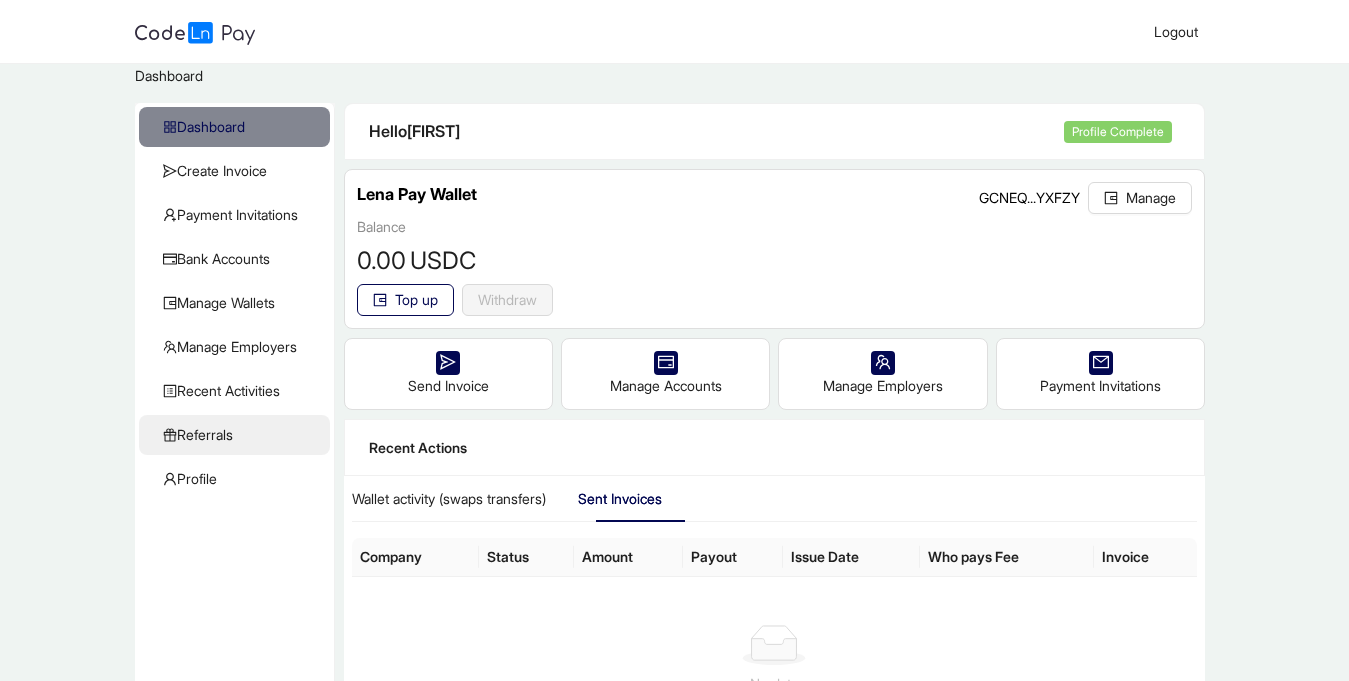 click on "Referrals" 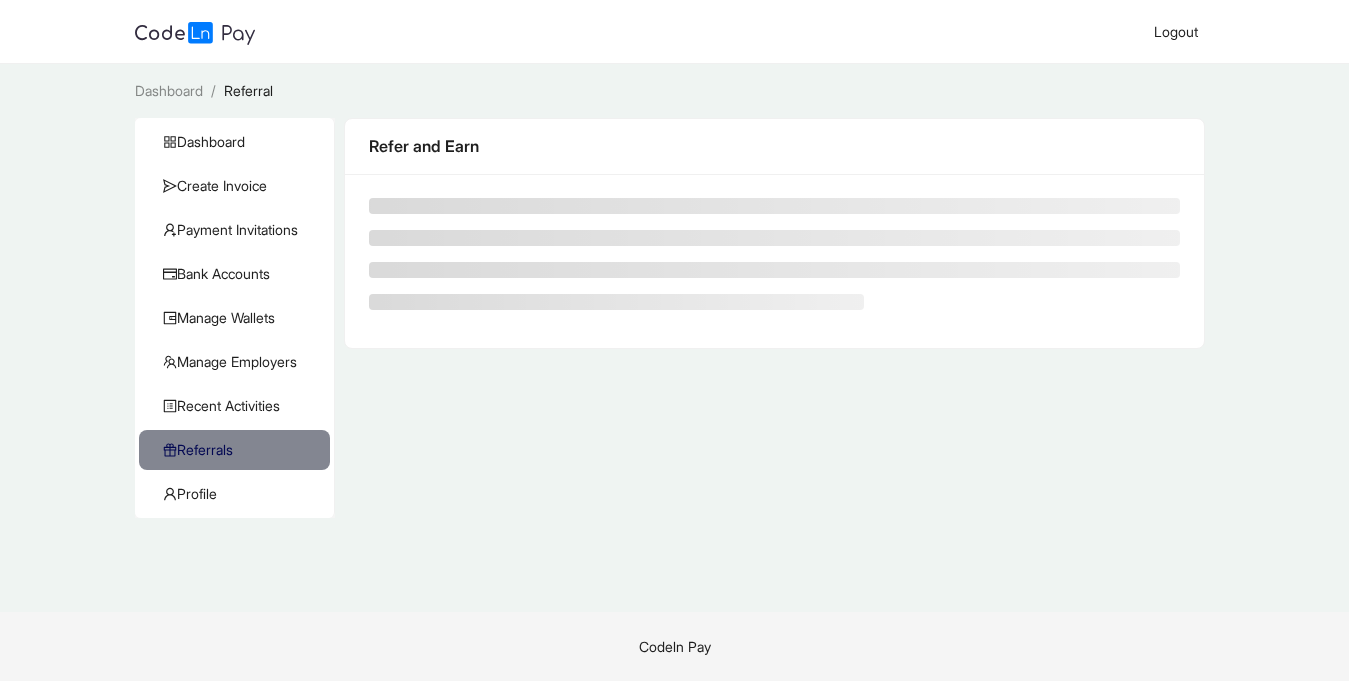 scroll, scrollTop: 0, scrollLeft: 0, axis: both 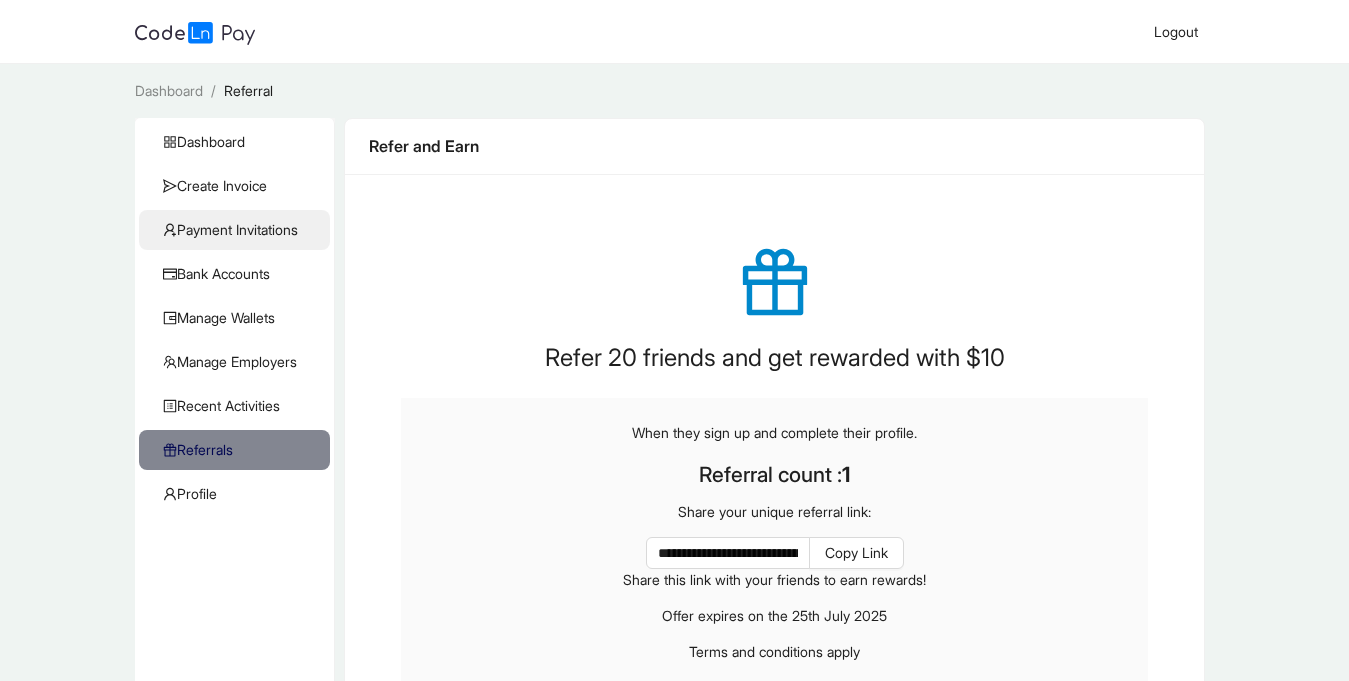 click on "Payment Invitations" 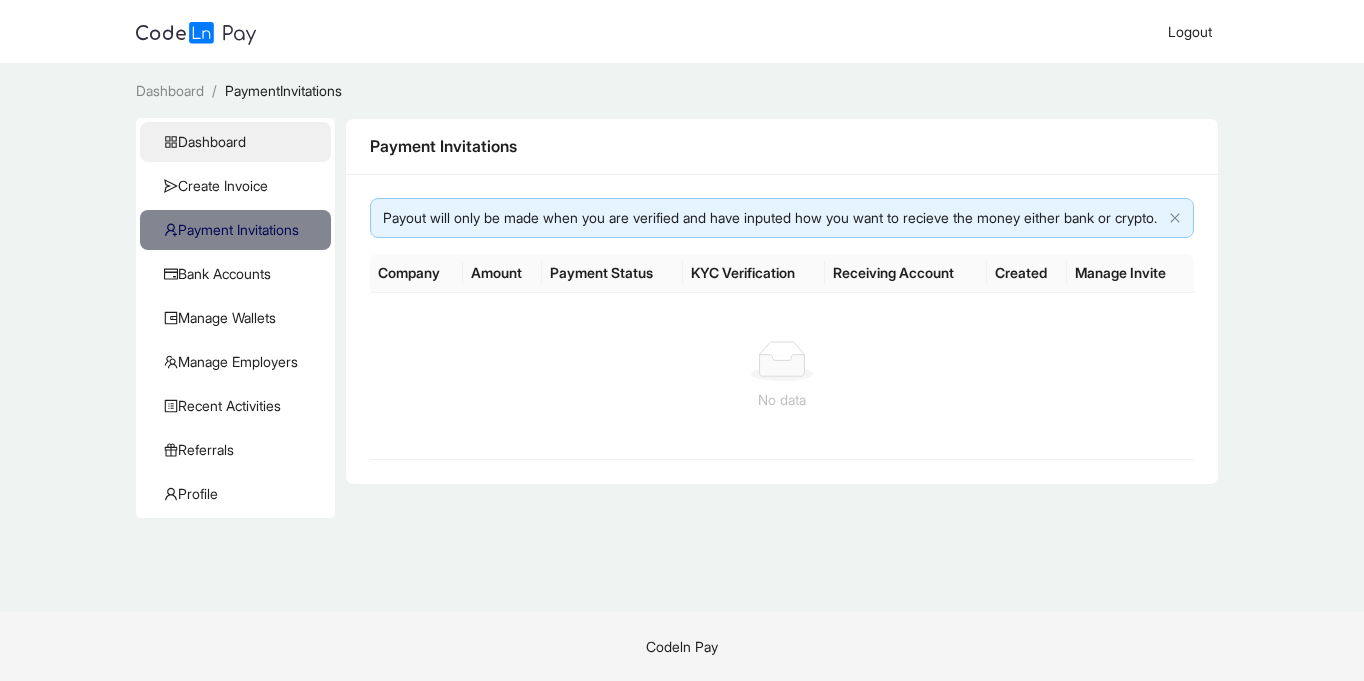 click on "Dashboard" 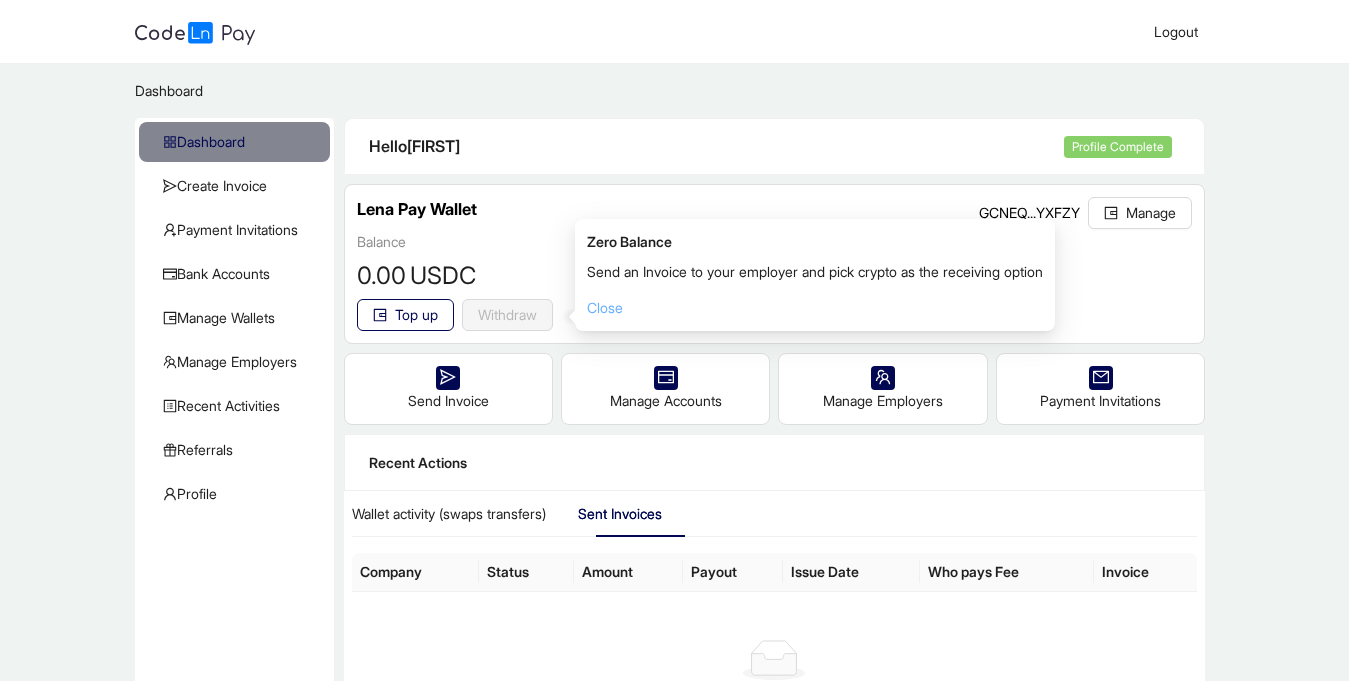 click on "Close" 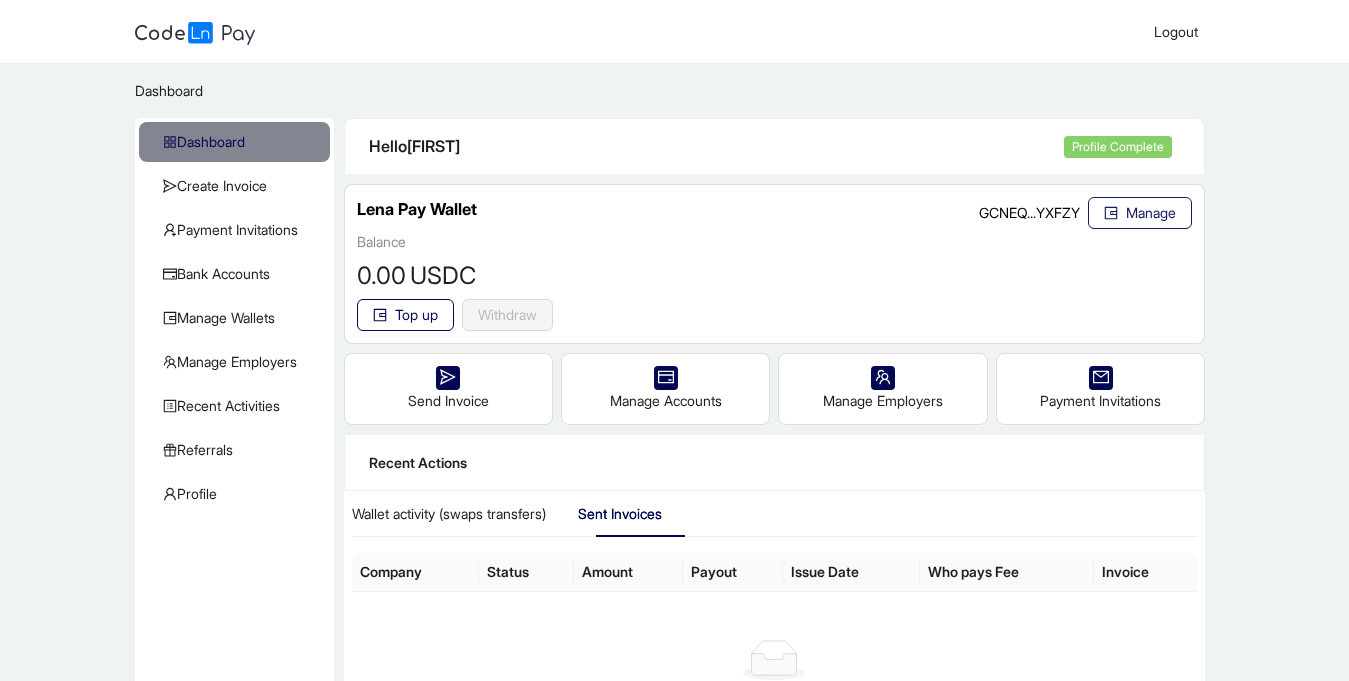 click on "Manage" 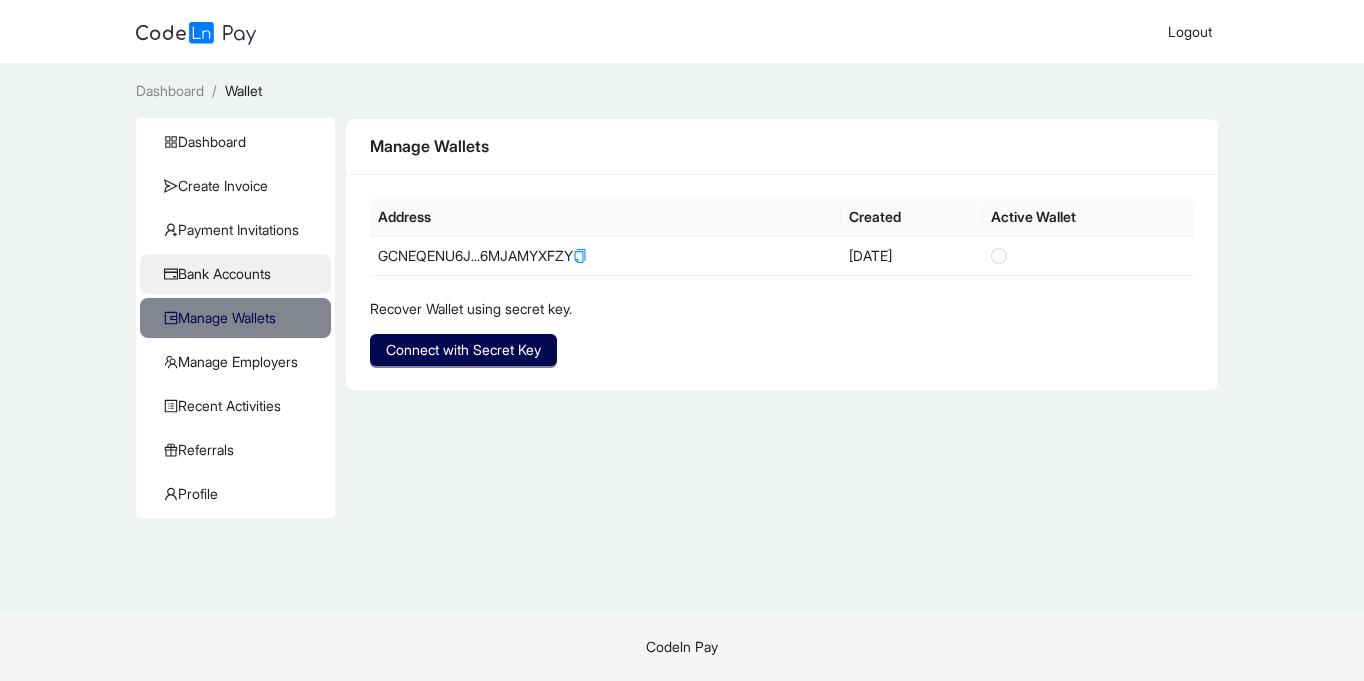 click on "Bank Accounts" 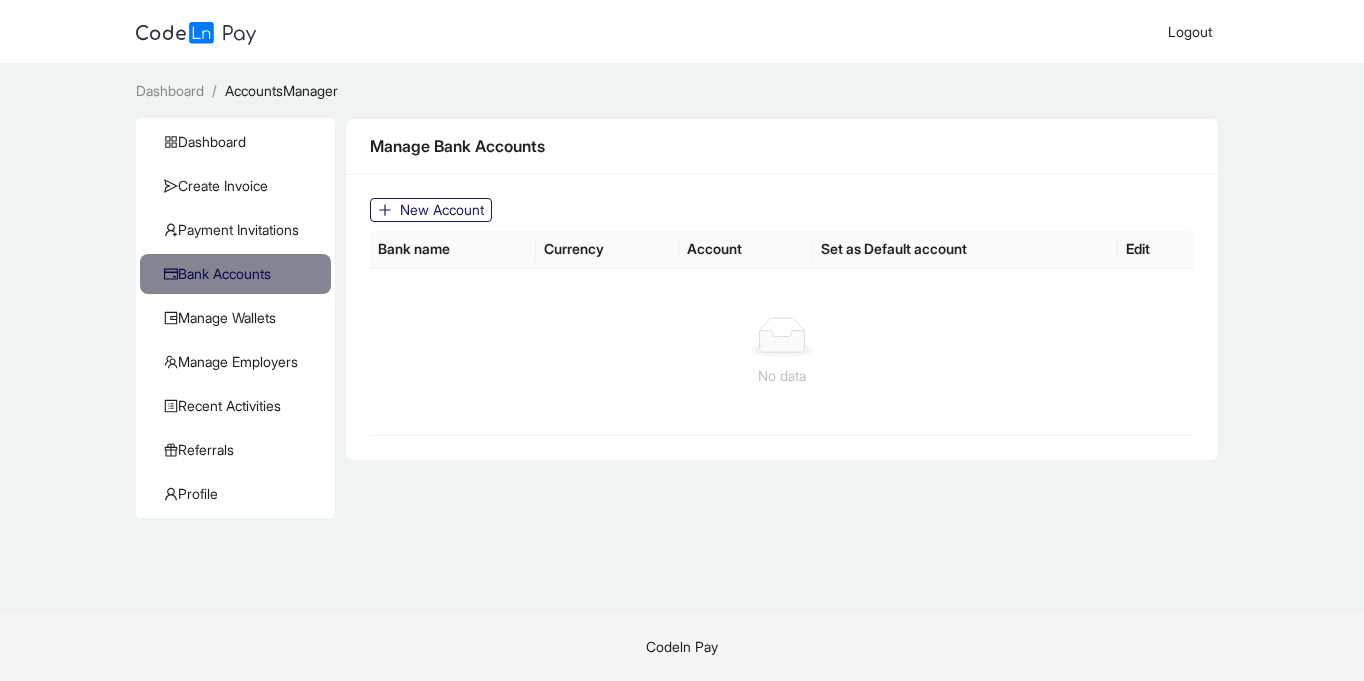 click on "New Account" 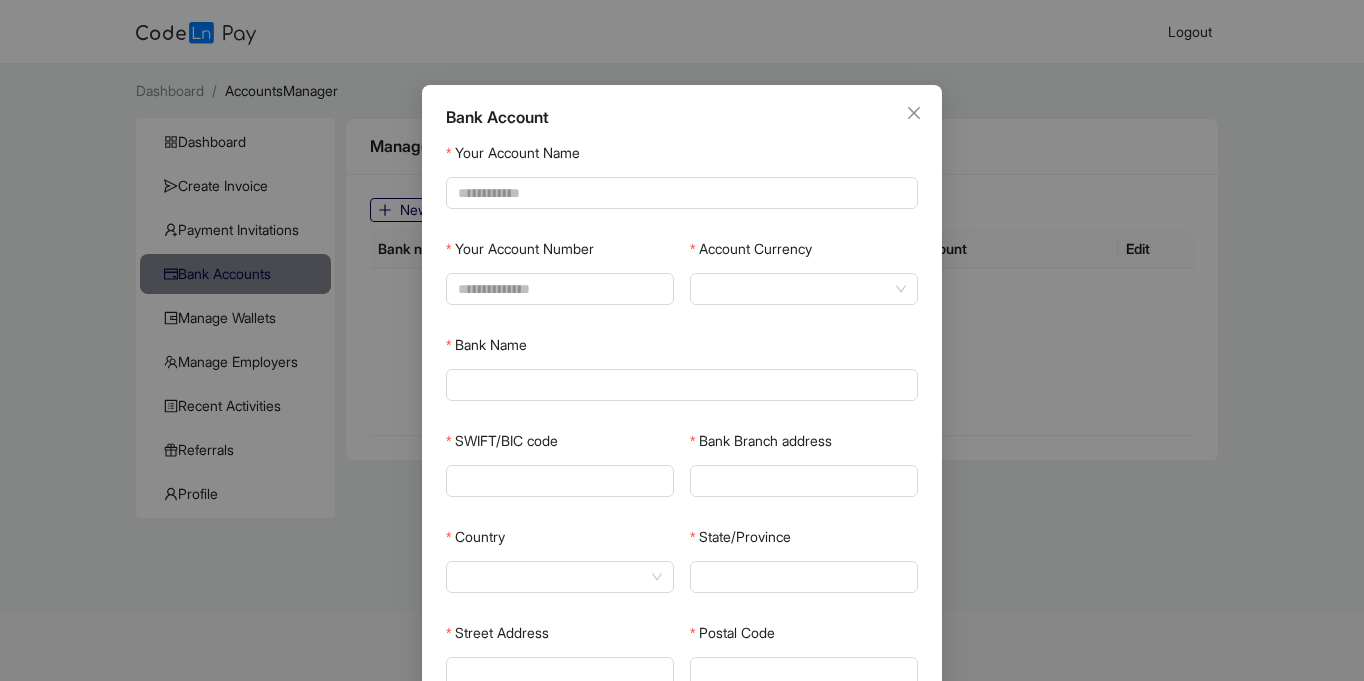 scroll, scrollTop: 0, scrollLeft: 0, axis: both 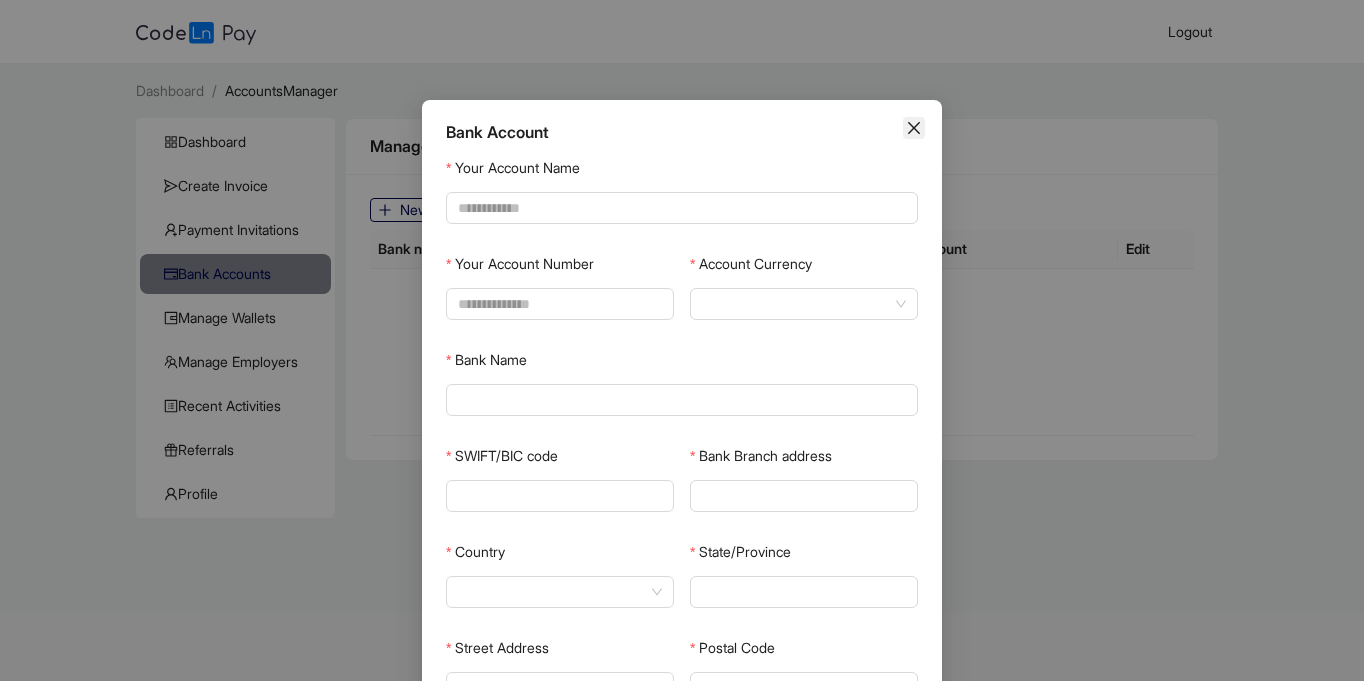 click 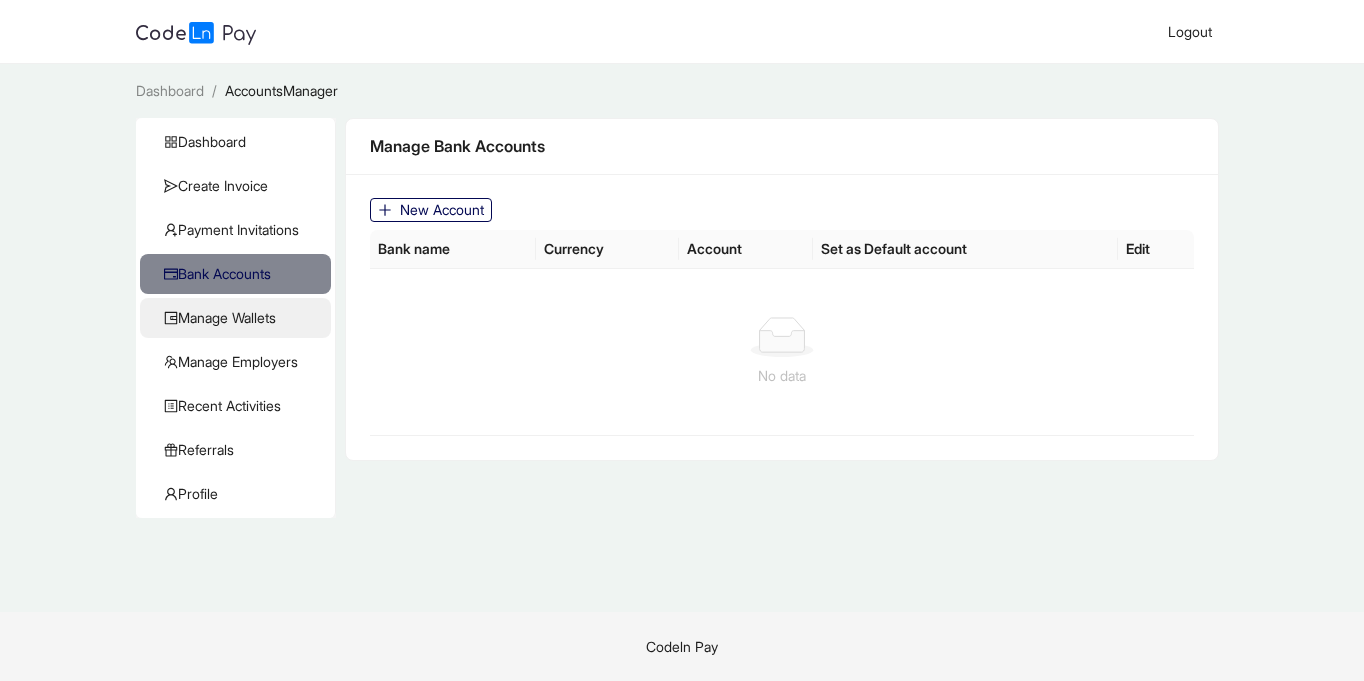 click on "Manage Wallets" 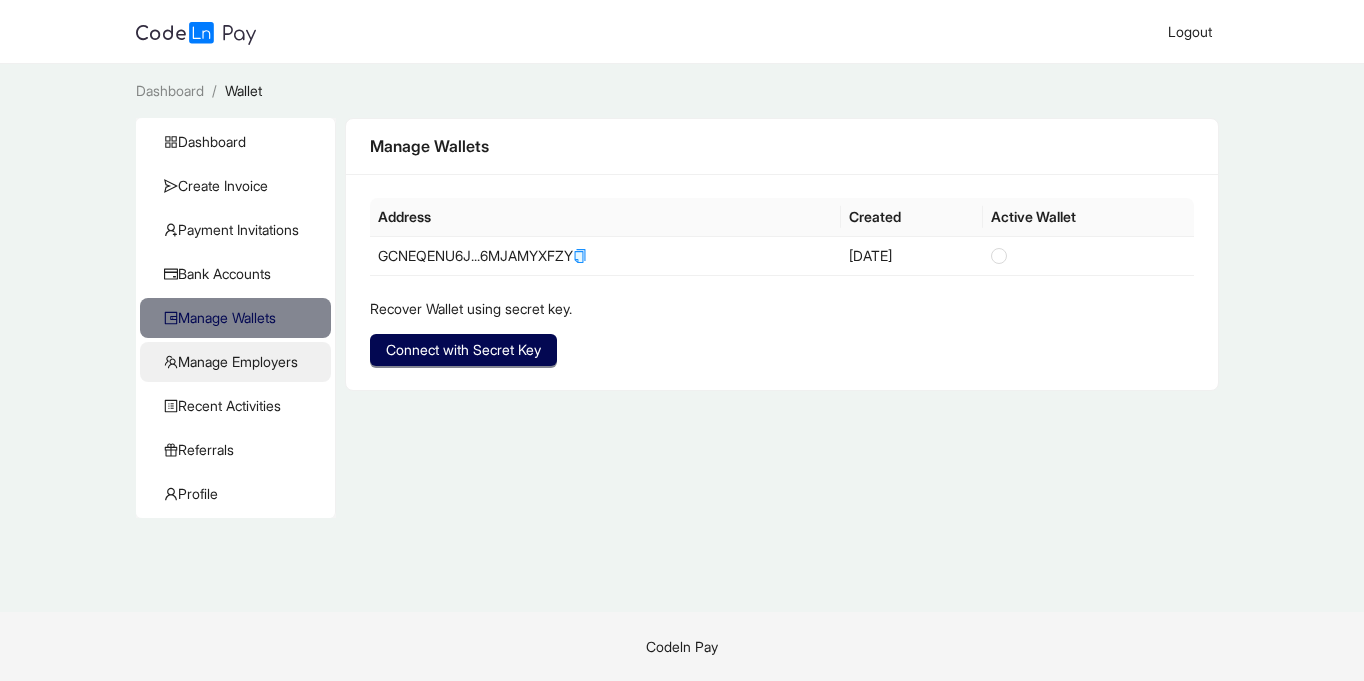 click on "Manage Employers" 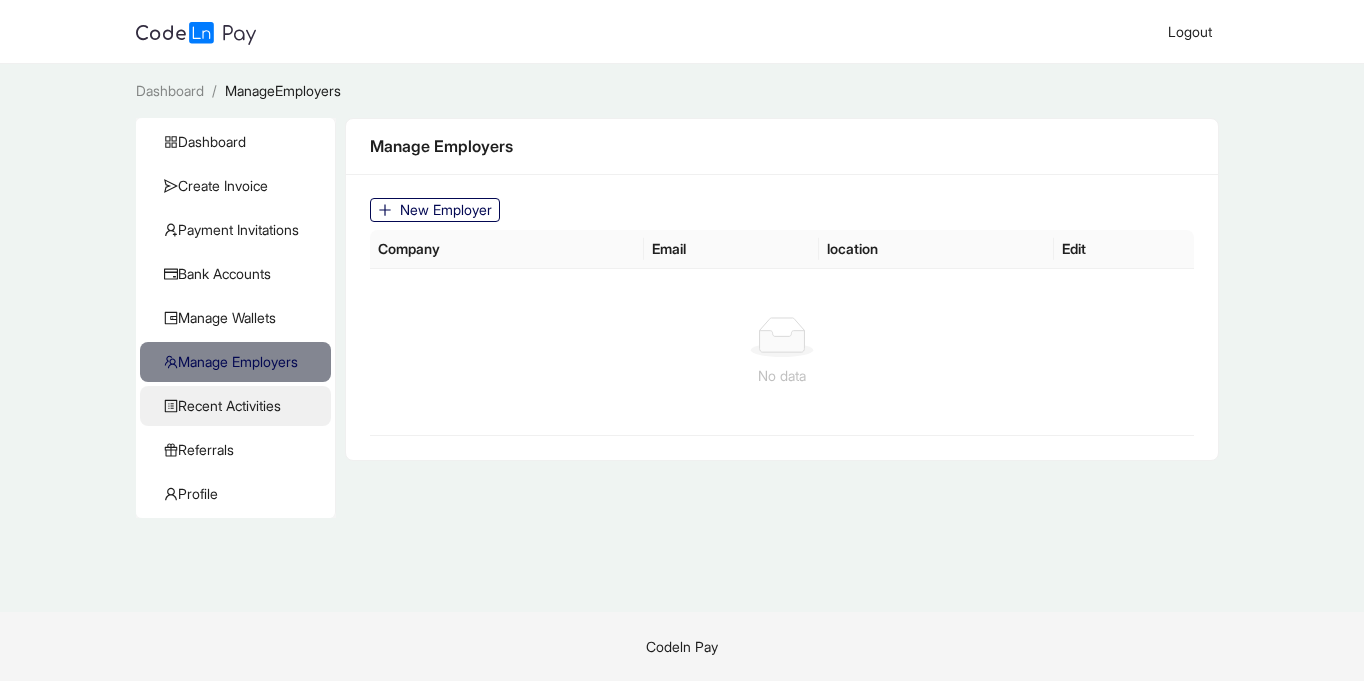 click on "Recent Activities" 